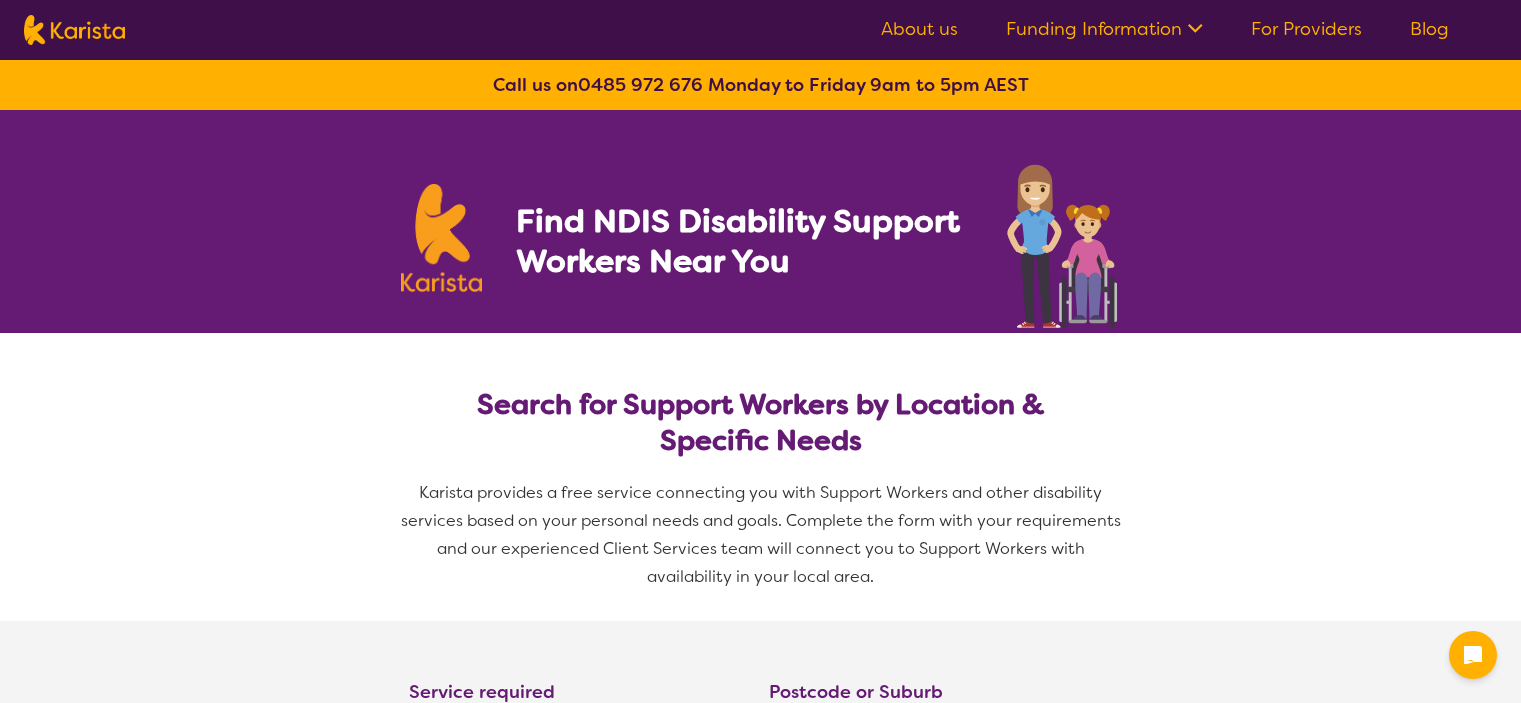 select on "Support worker" 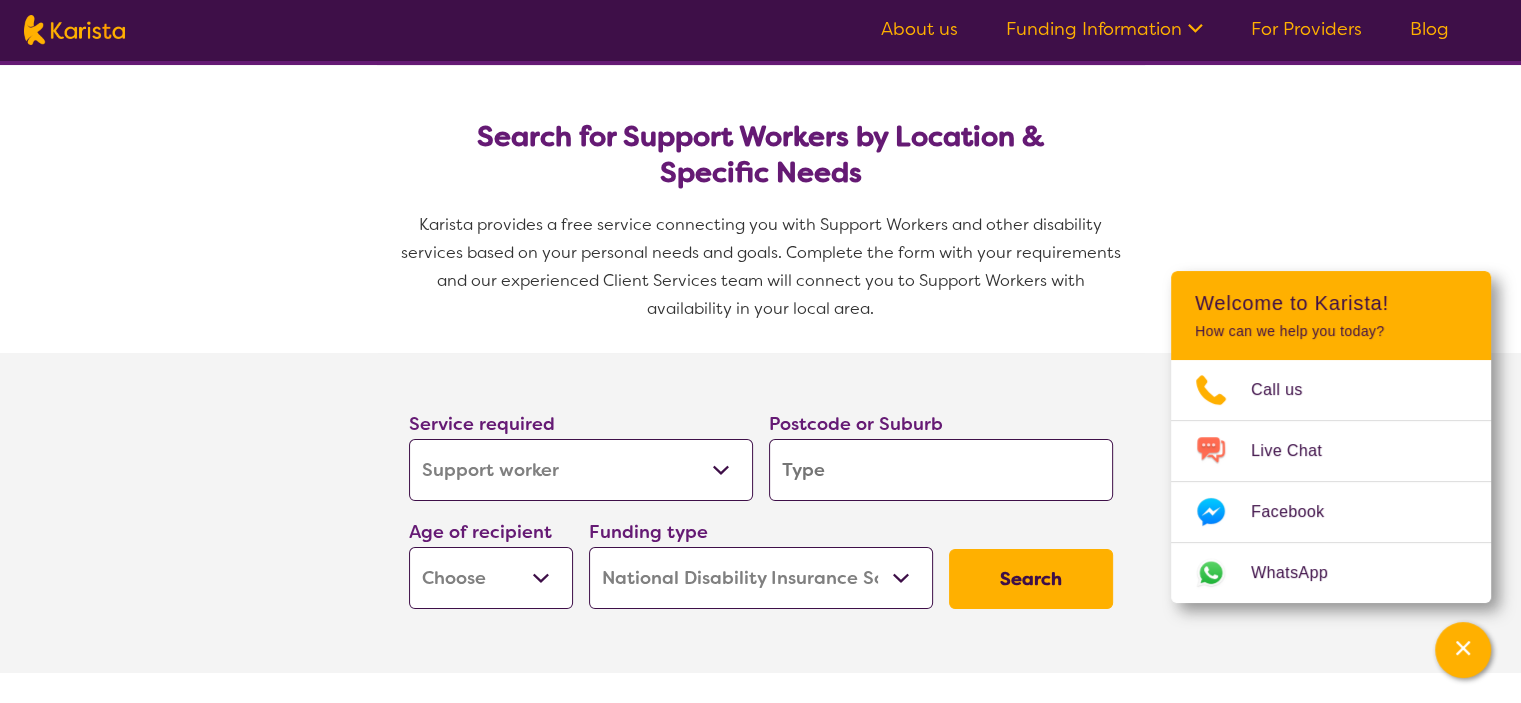 scroll, scrollTop: 320, scrollLeft: 0, axis: vertical 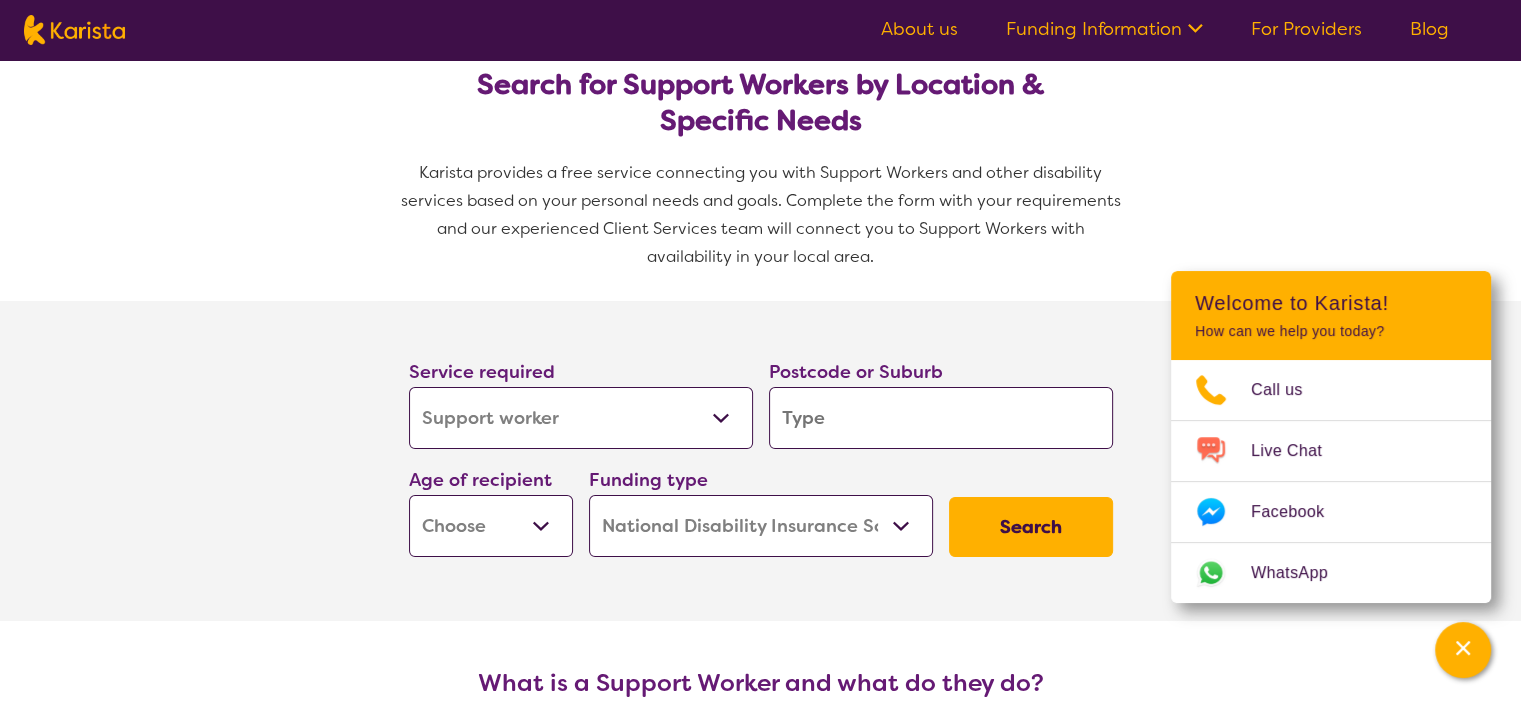 click on "Allied Health Assistant Assessment (ADHD or Autism) Behaviour support Counselling Dietitian Domestic and home help Employment Support Exercise physiology Home Care Package Provider Key Worker NDIS Plan management NDIS Support Coordination Nursing services Occupational therapy Personal care Physiotherapy Podiatry Psychology Psychosocial Recovery Coach Respite Speech therapy Support worker Supported accommodation" at bounding box center (581, 418) 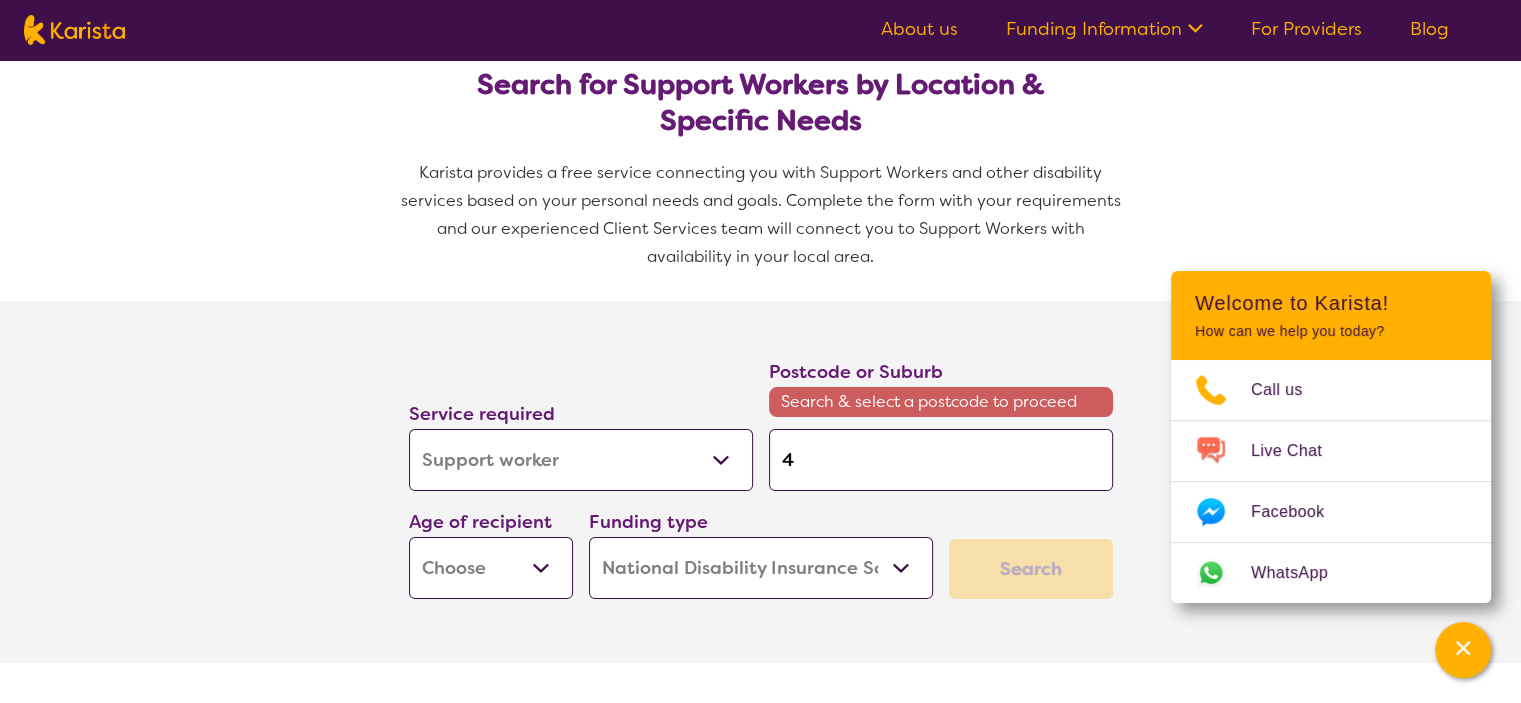 type on "45" 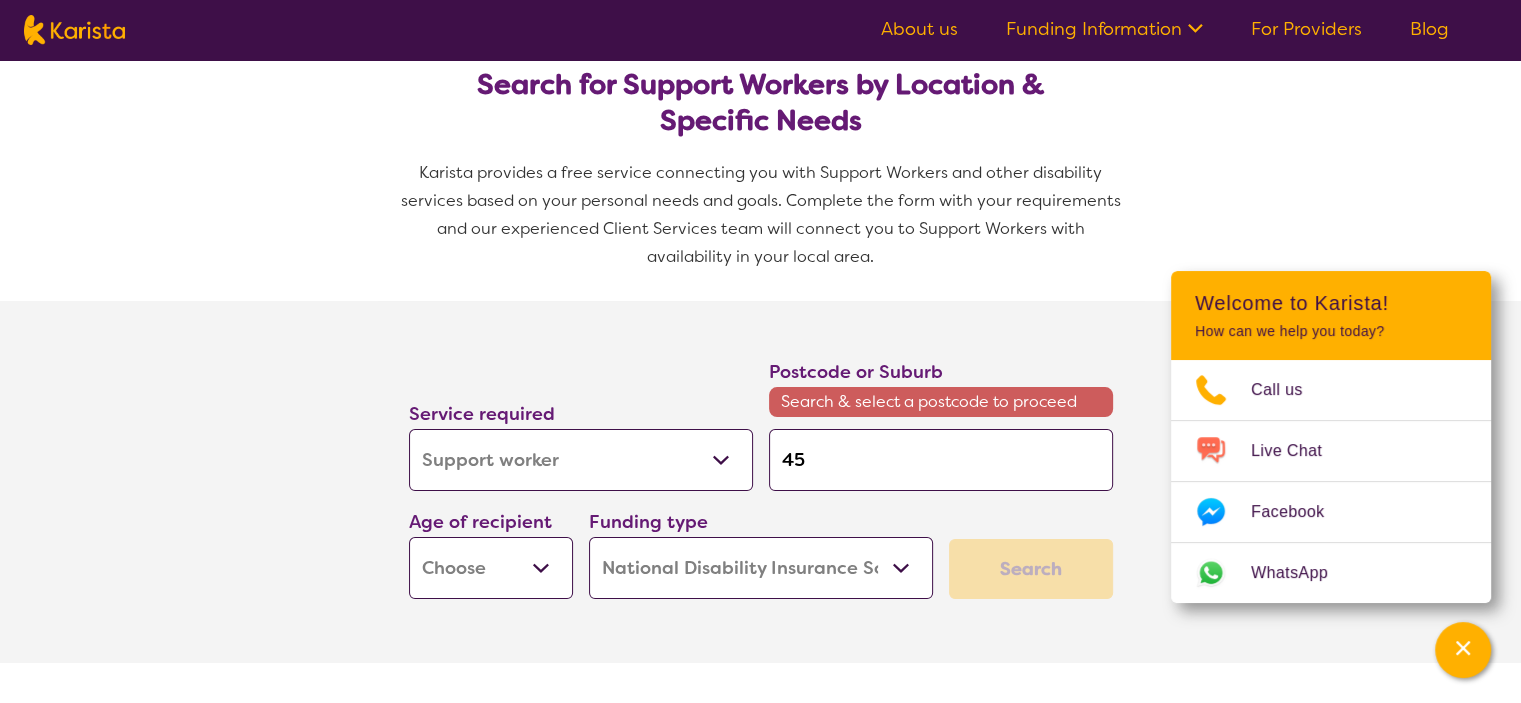 type on "[NUMBER]" 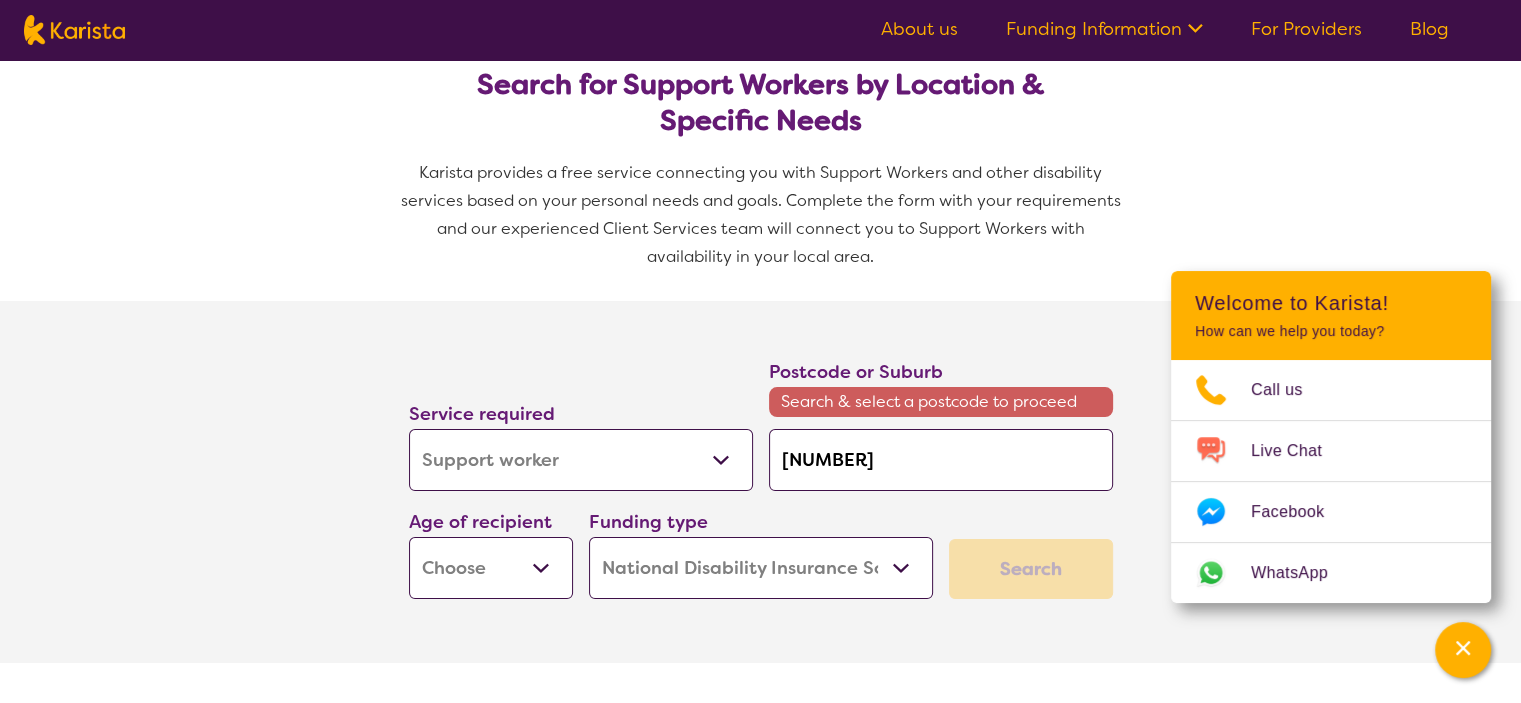 type on "[NUMBER]" 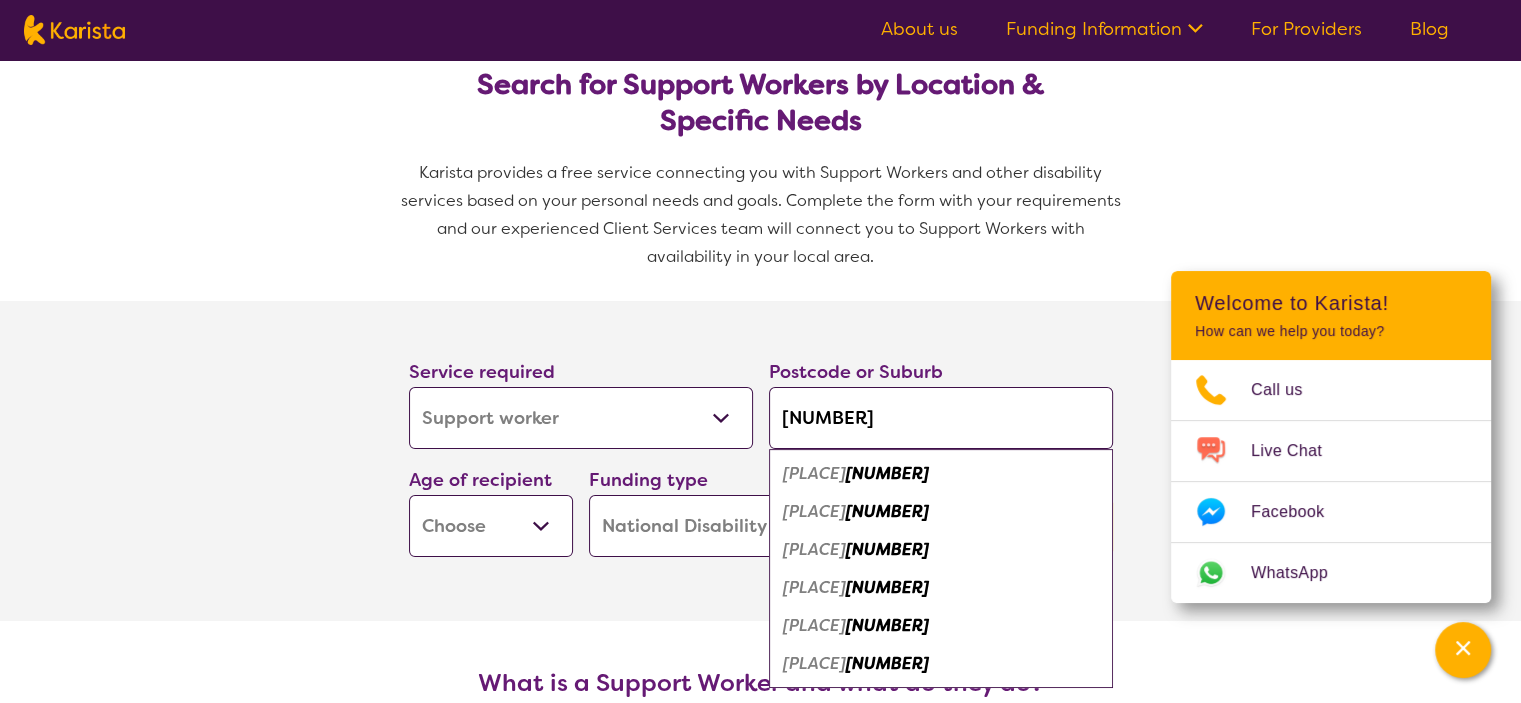 type on "[NUMBER]" 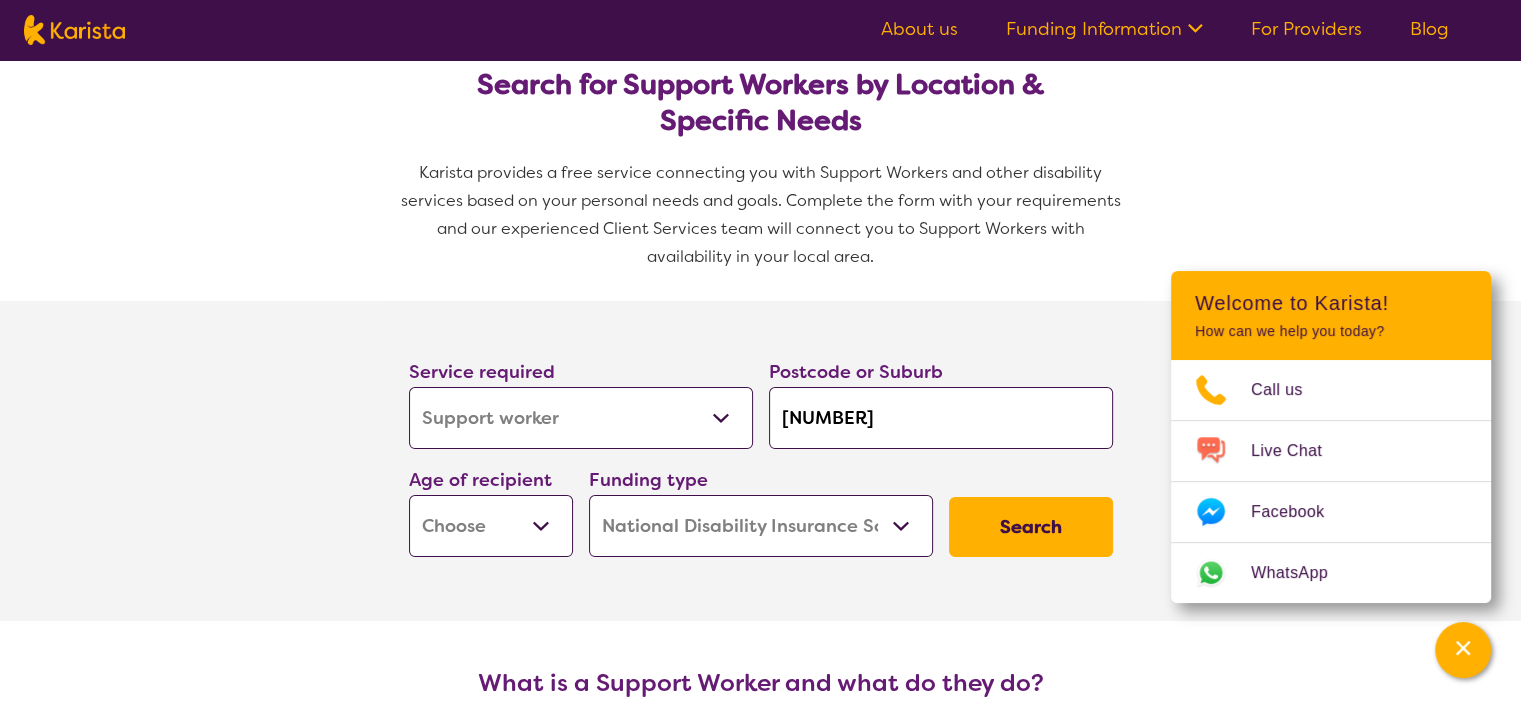 click on "Early Childhood - 0 to 9 Child - 10 to 11 Adolescent - 12 to 17 Adult - 18 to 64 Aged - 65+" at bounding box center [491, 526] 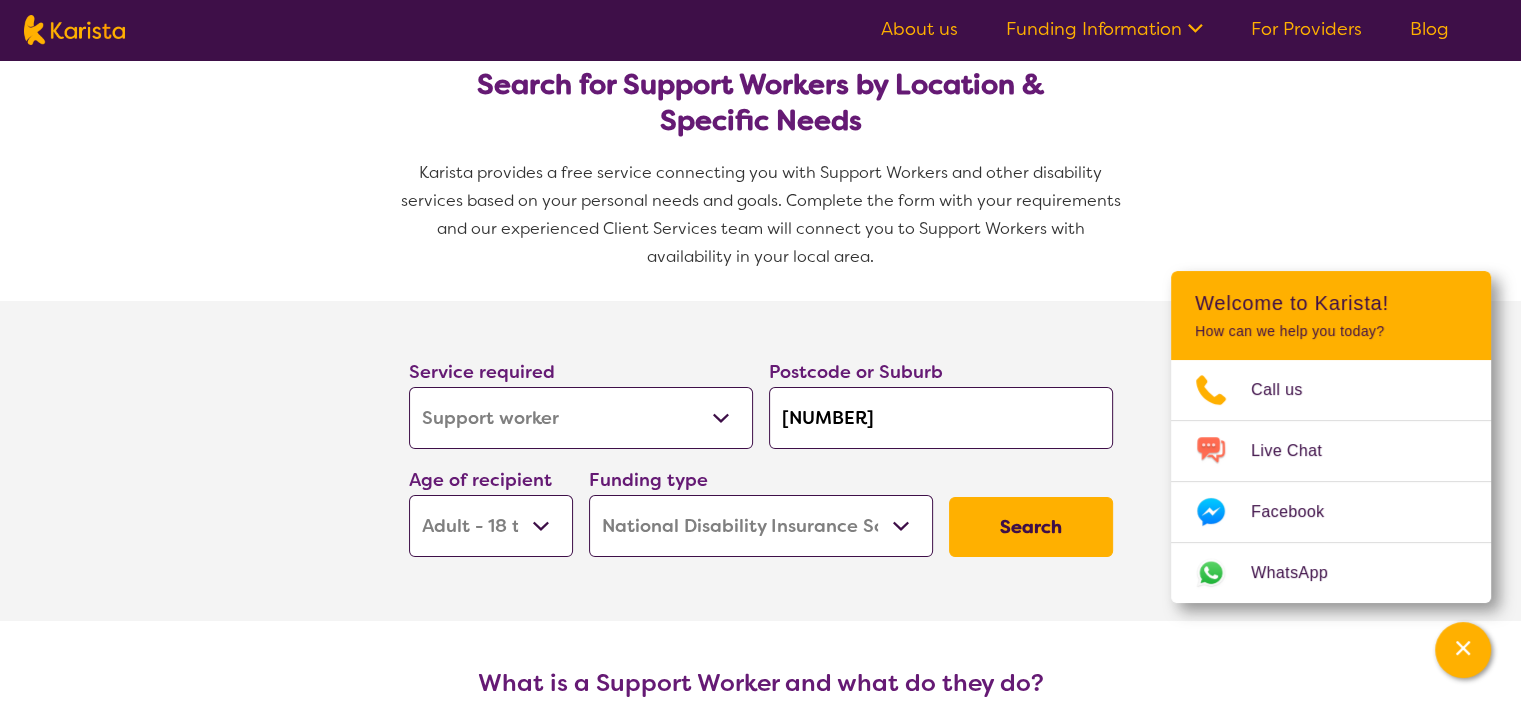 click on "Early Childhood - 0 to 9 Child - 10 to 11 Adolescent - 12 to 17 Adult - 18 to 64 Aged - 65+" at bounding box center (491, 526) 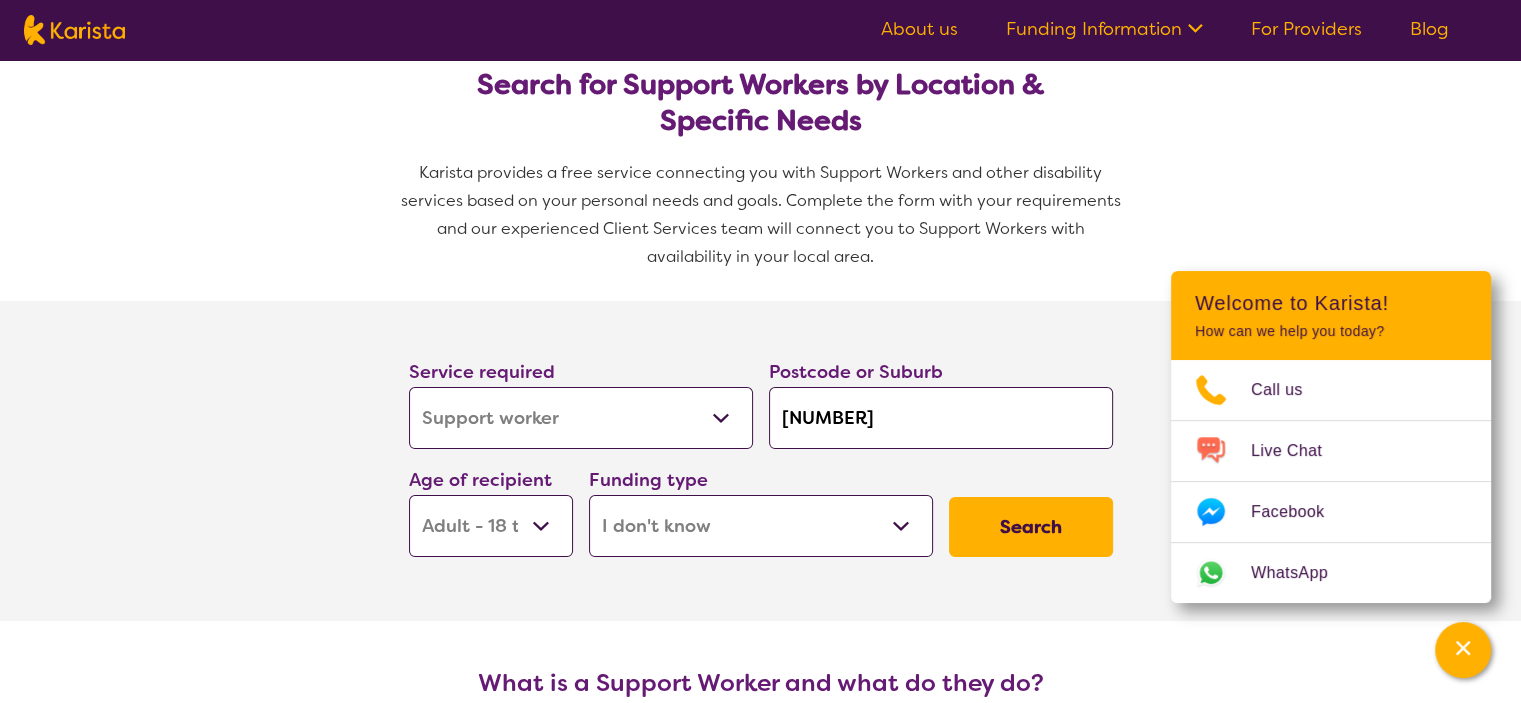 select on "i-don-t-know" 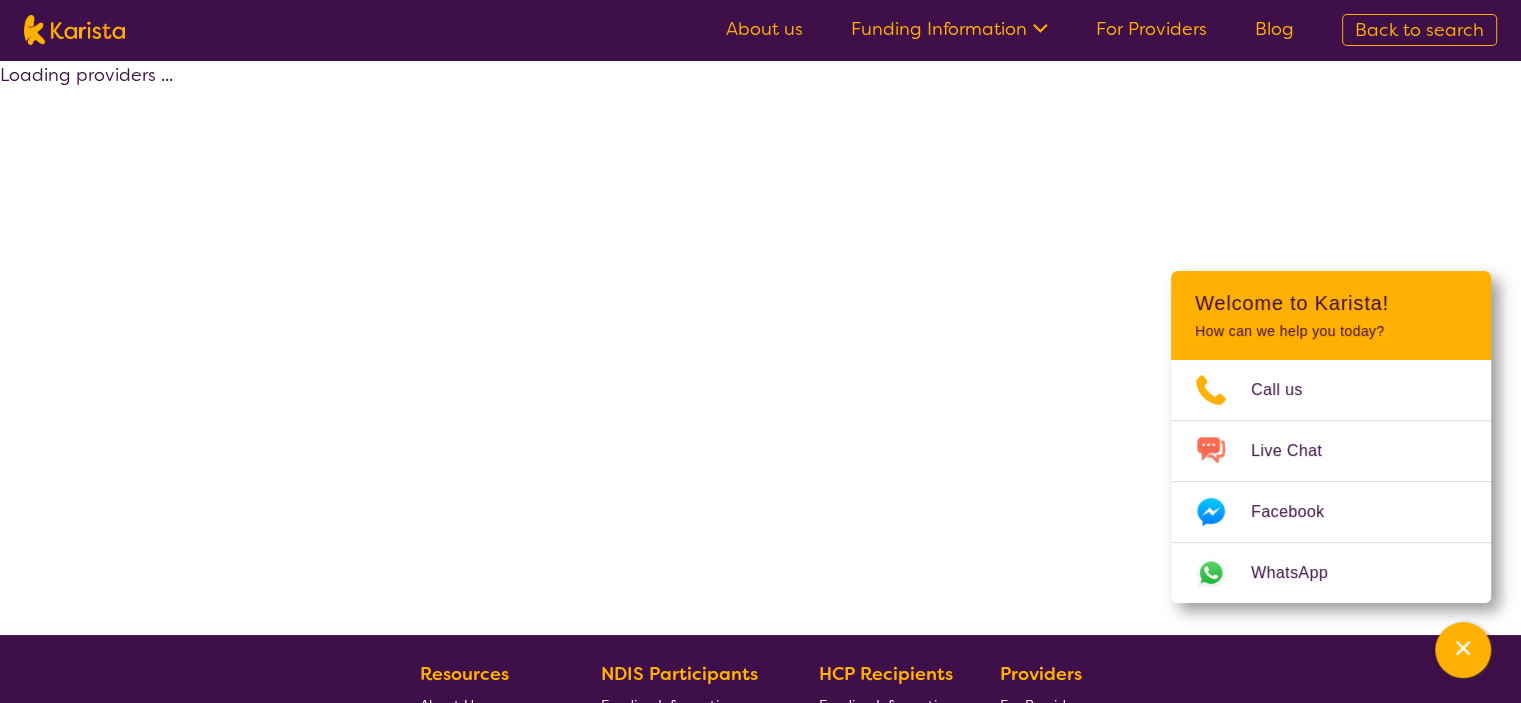 select on "Support worker" 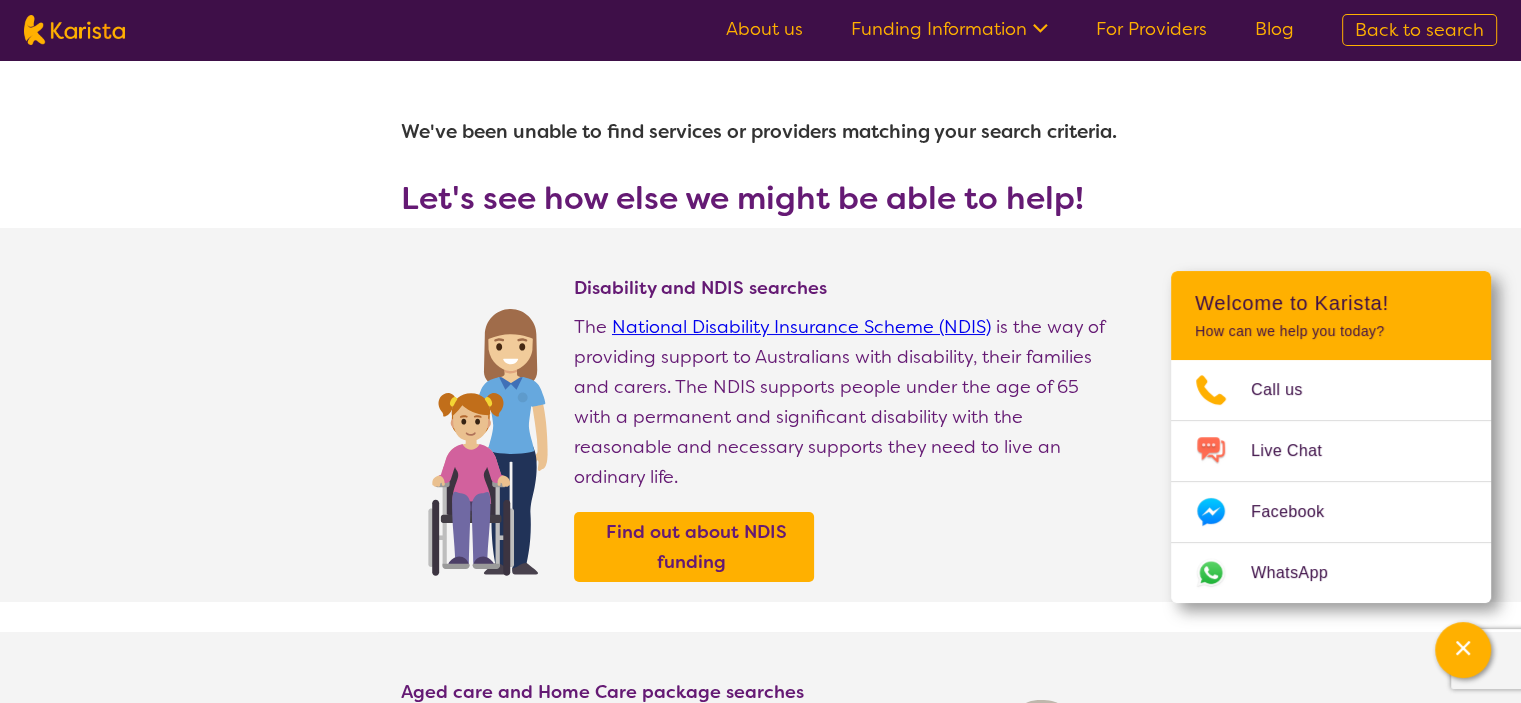 click on "Find out about NDIS funding" at bounding box center (847, 547) 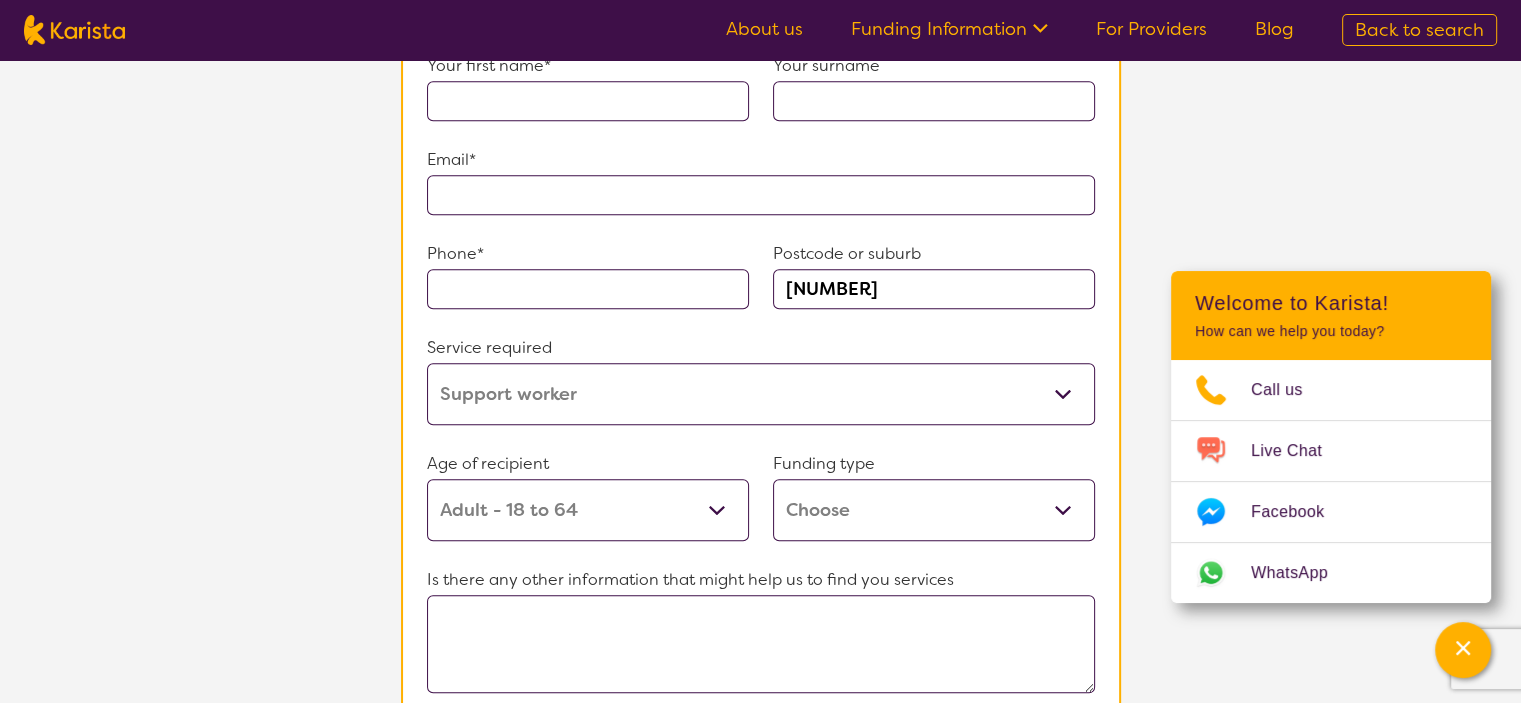 scroll, scrollTop: 1680, scrollLeft: 0, axis: vertical 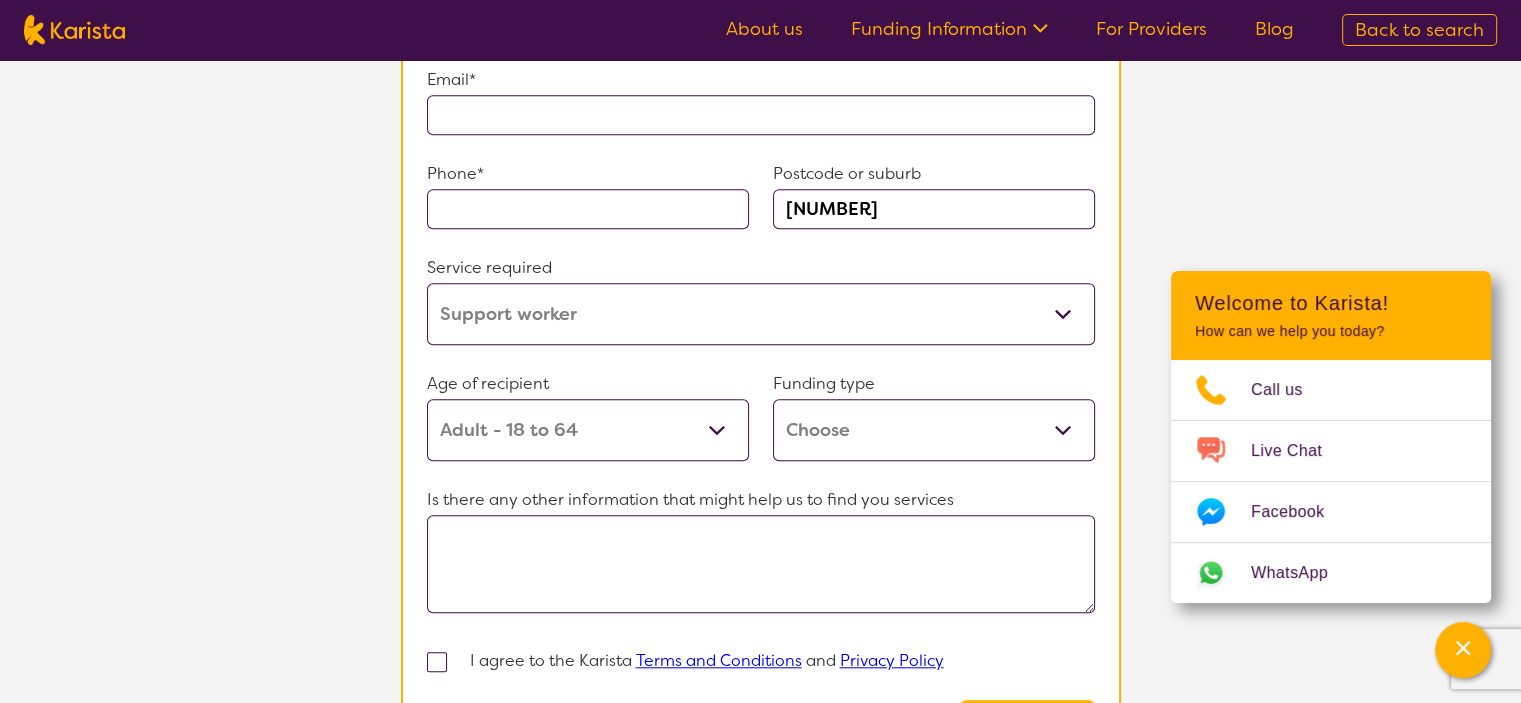 click on "Allied Health Assistant Assessment (ADHD or Autism) Behaviour support Counselling Dietitian Domestic and home help Employment Support Exercise physiology Home Care Package Provider Key Worker NDIS Plan management NDIS Support Coordination Nursing services Occupational therapy Personal care Physiotherapy Podiatry Psychology Psychosocial Recovery Coach Respite Speech therapy Supported accommodation Support worker" at bounding box center [761, 314] 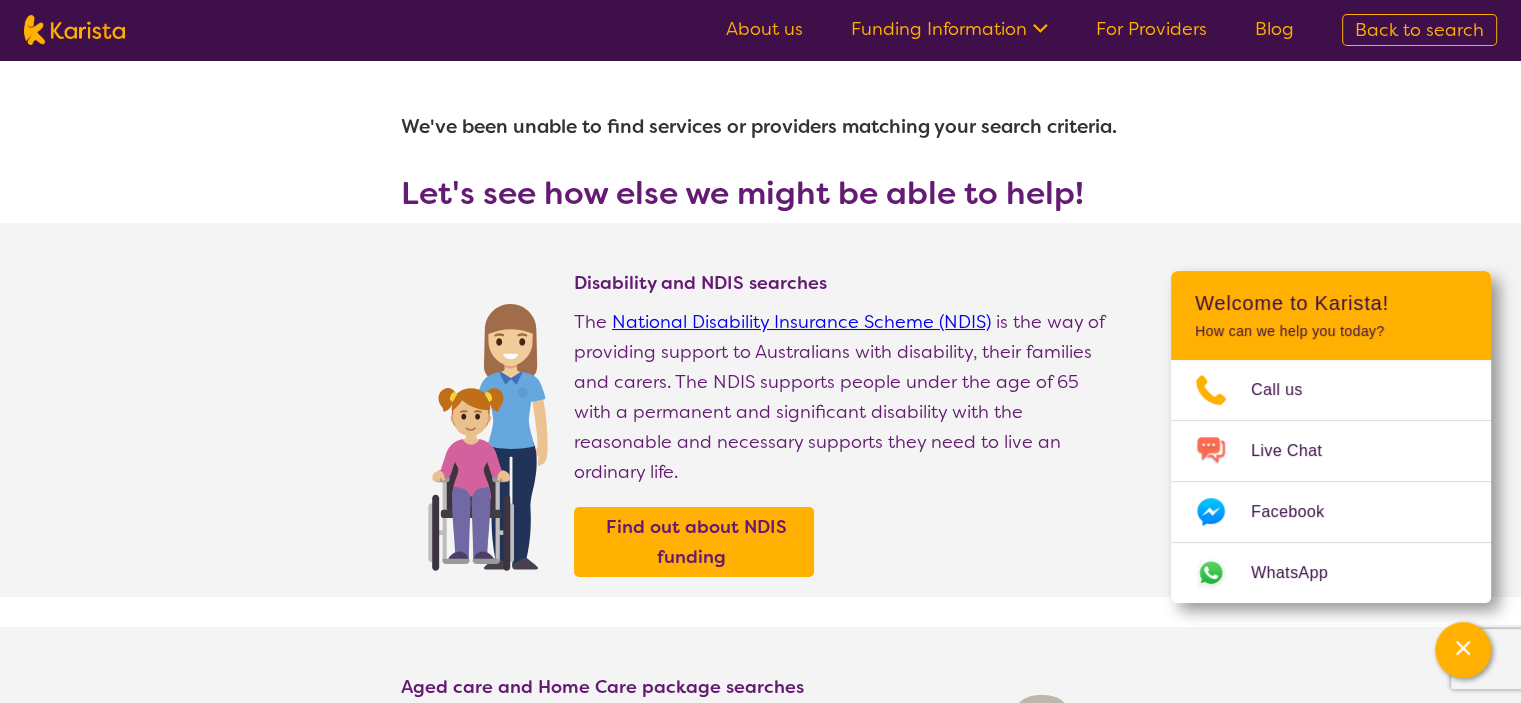 scroll, scrollTop: 0, scrollLeft: 0, axis: both 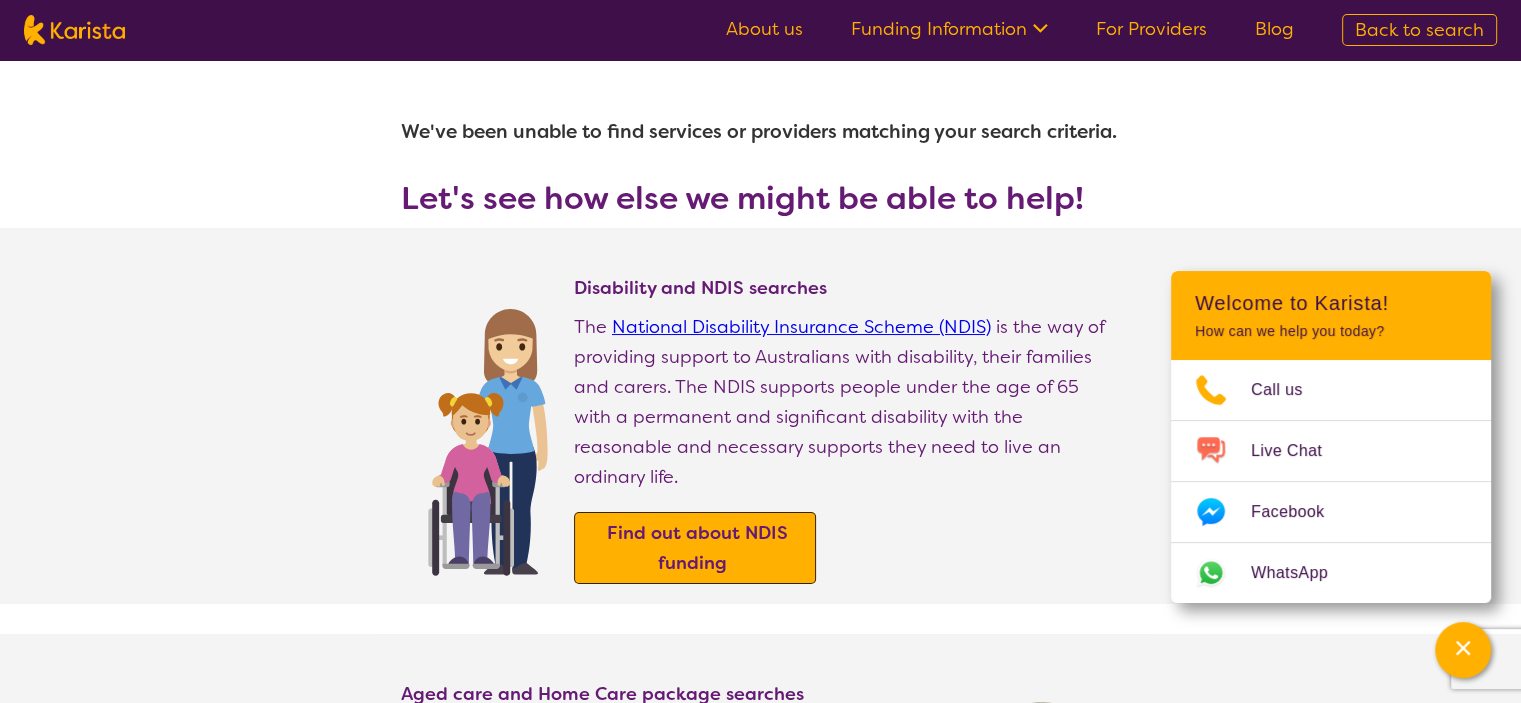 click on "Find out about NDIS funding" at bounding box center [697, 548] 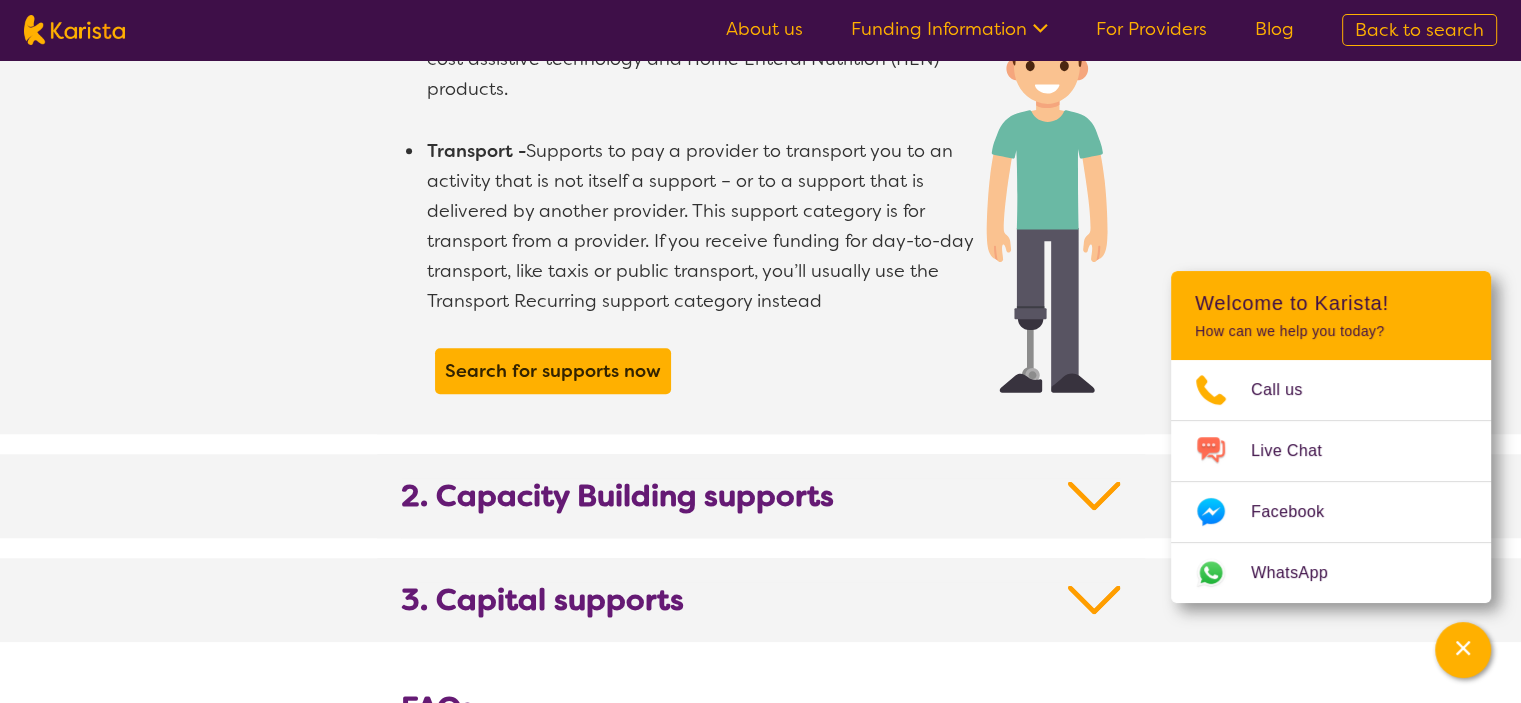 scroll, scrollTop: 1840, scrollLeft: 0, axis: vertical 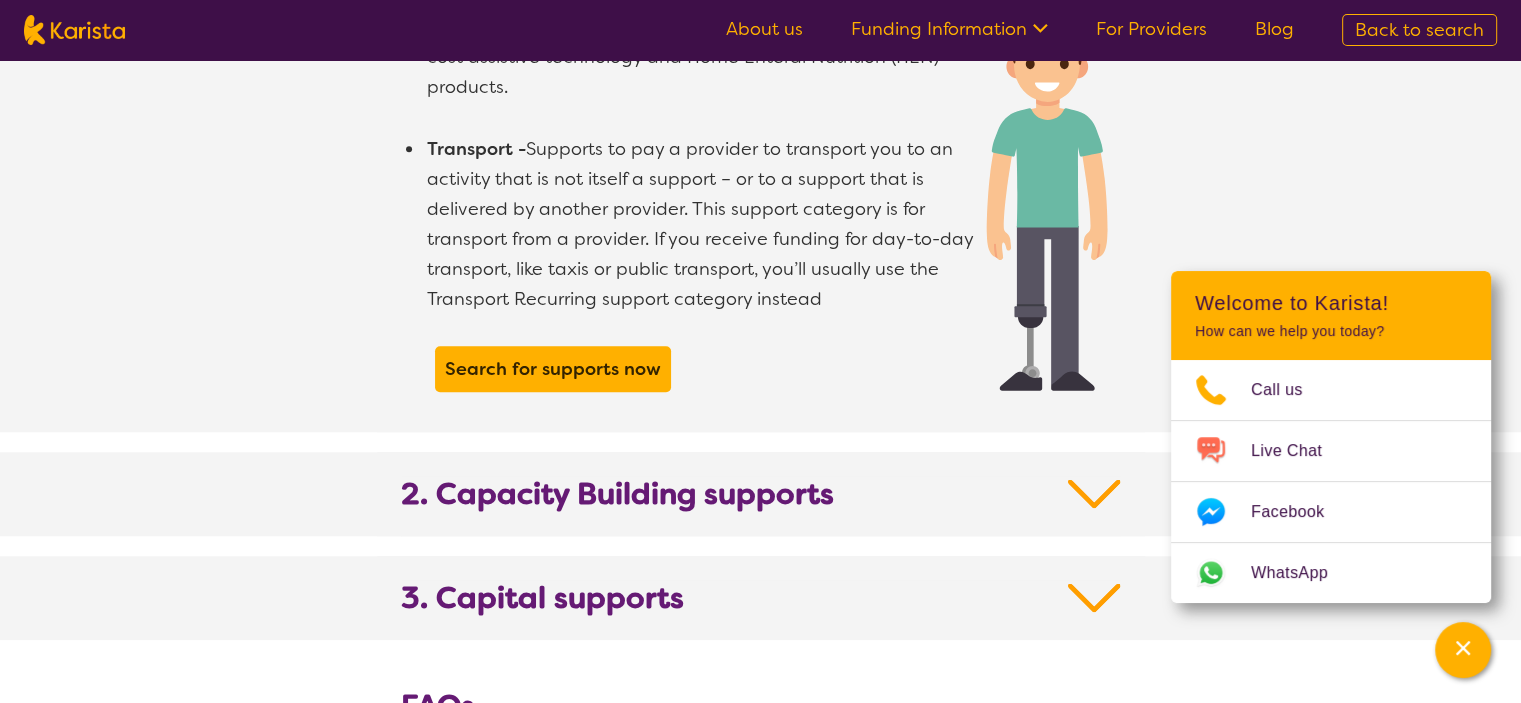 click at bounding box center [1094, 494] 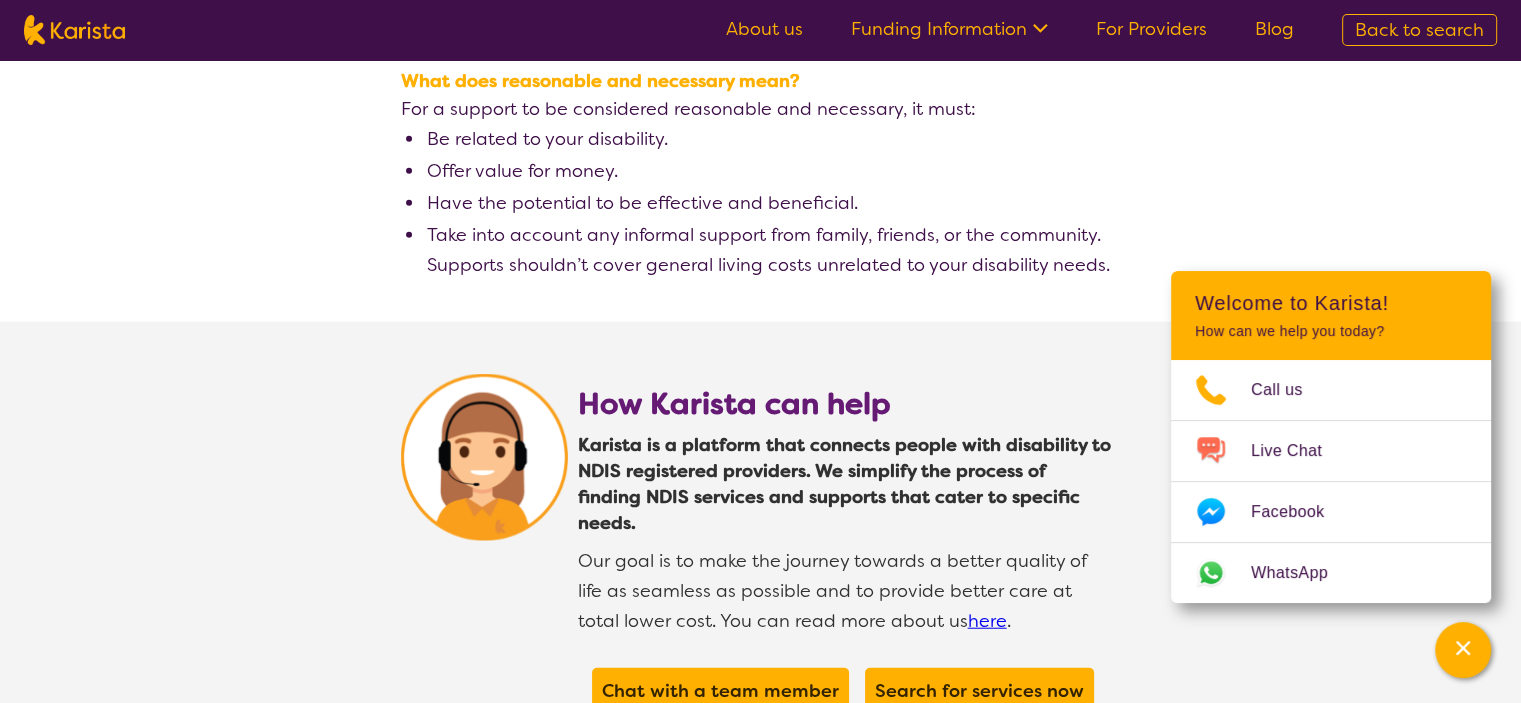 scroll, scrollTop: 4880, scrollLeft: 0, axis: vertical 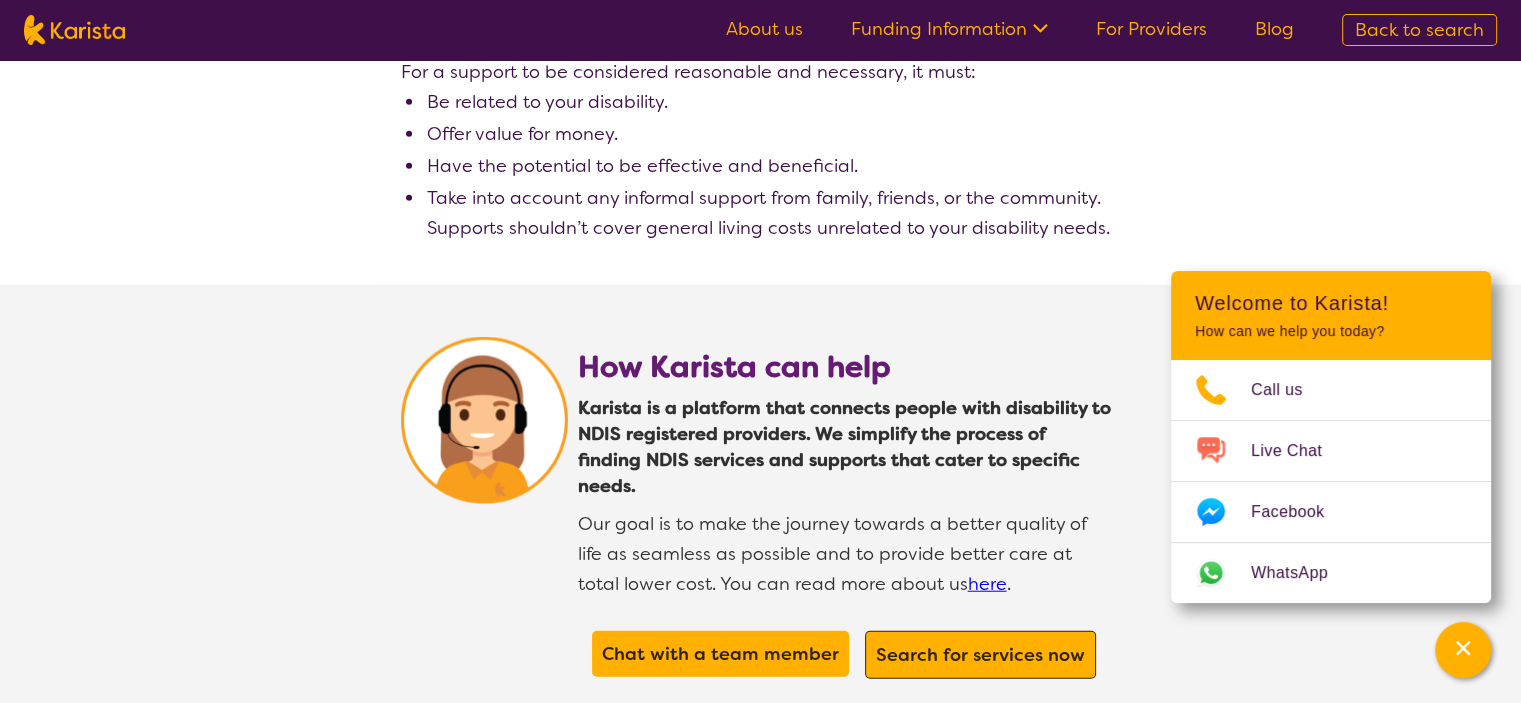 click on "Search for services now" at bounding box center [980, 655] 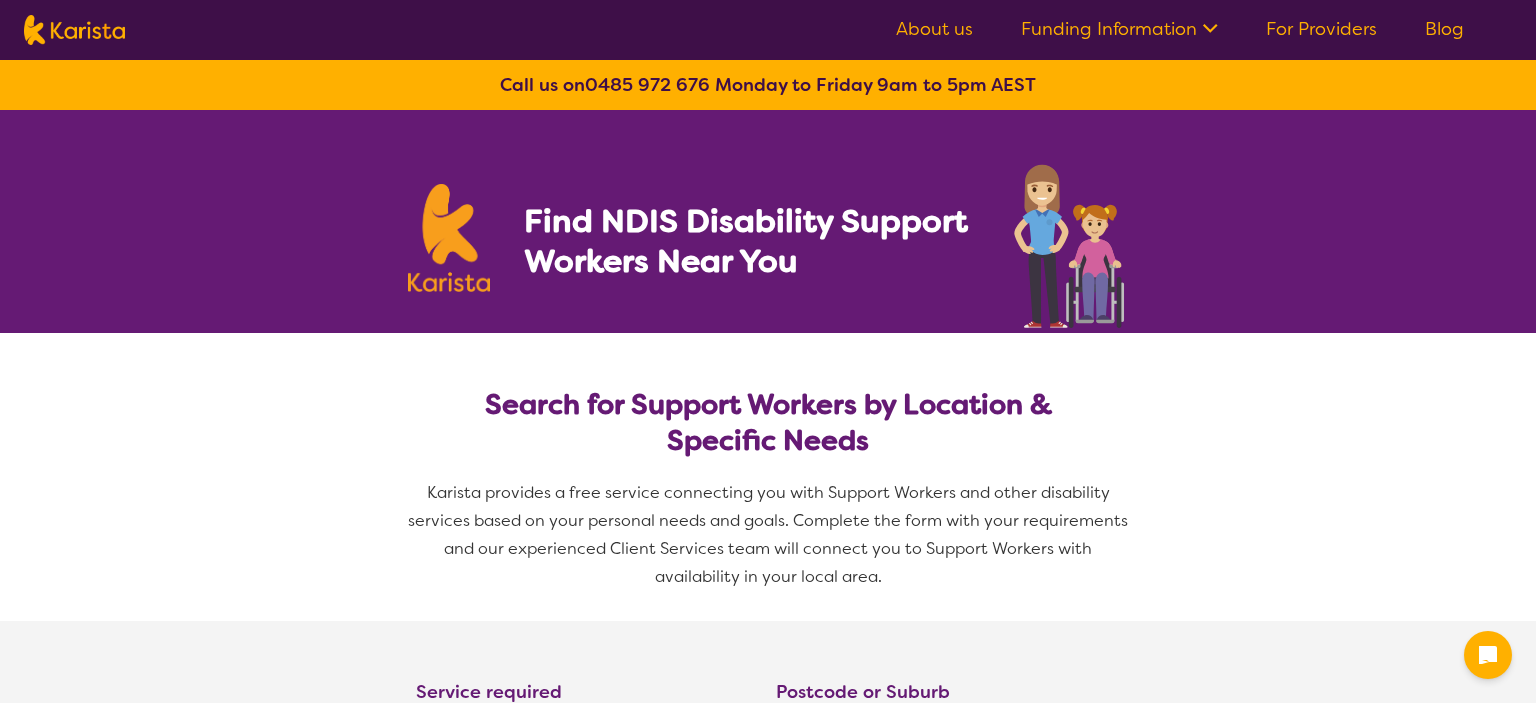 select on "Support worker" 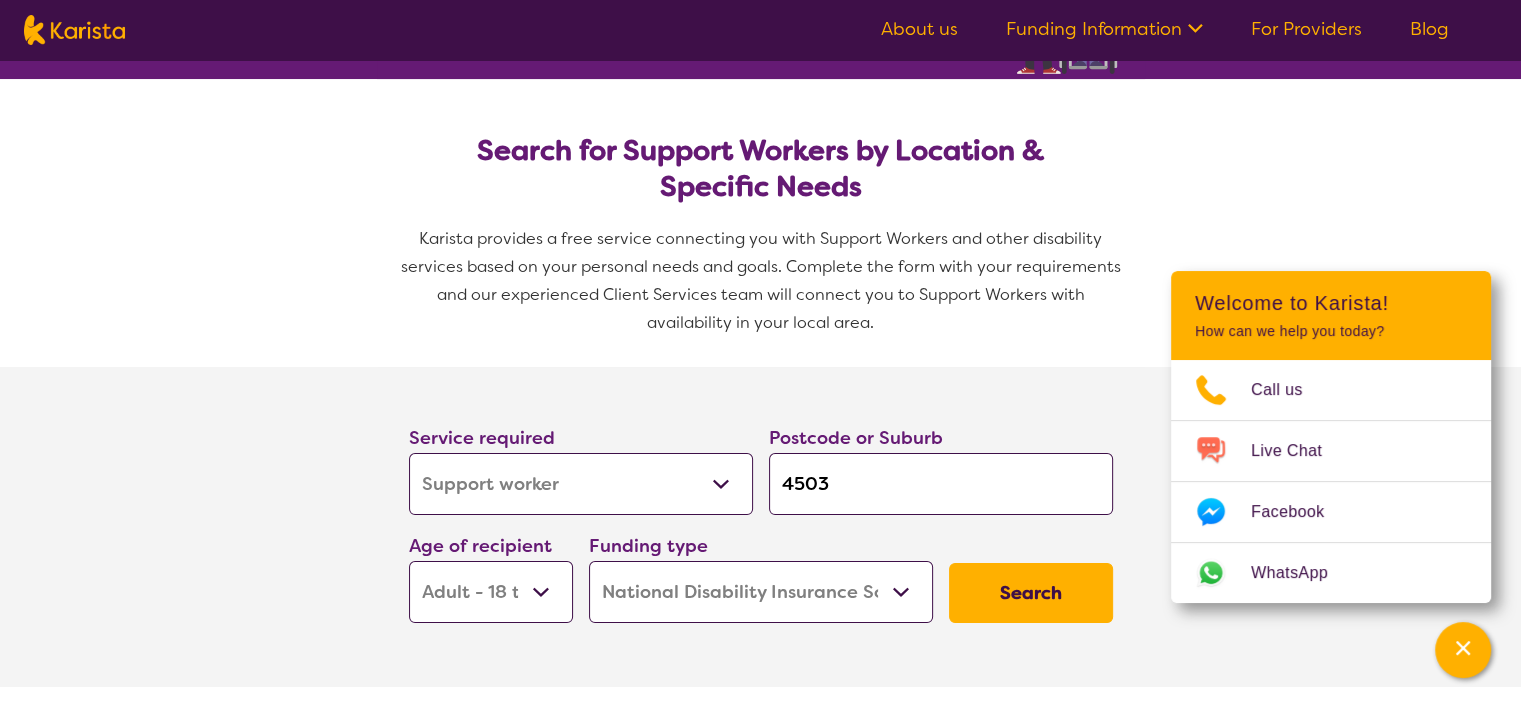 scroll, scrollTop: 320, scrollLeft: 0, axis: vertical 